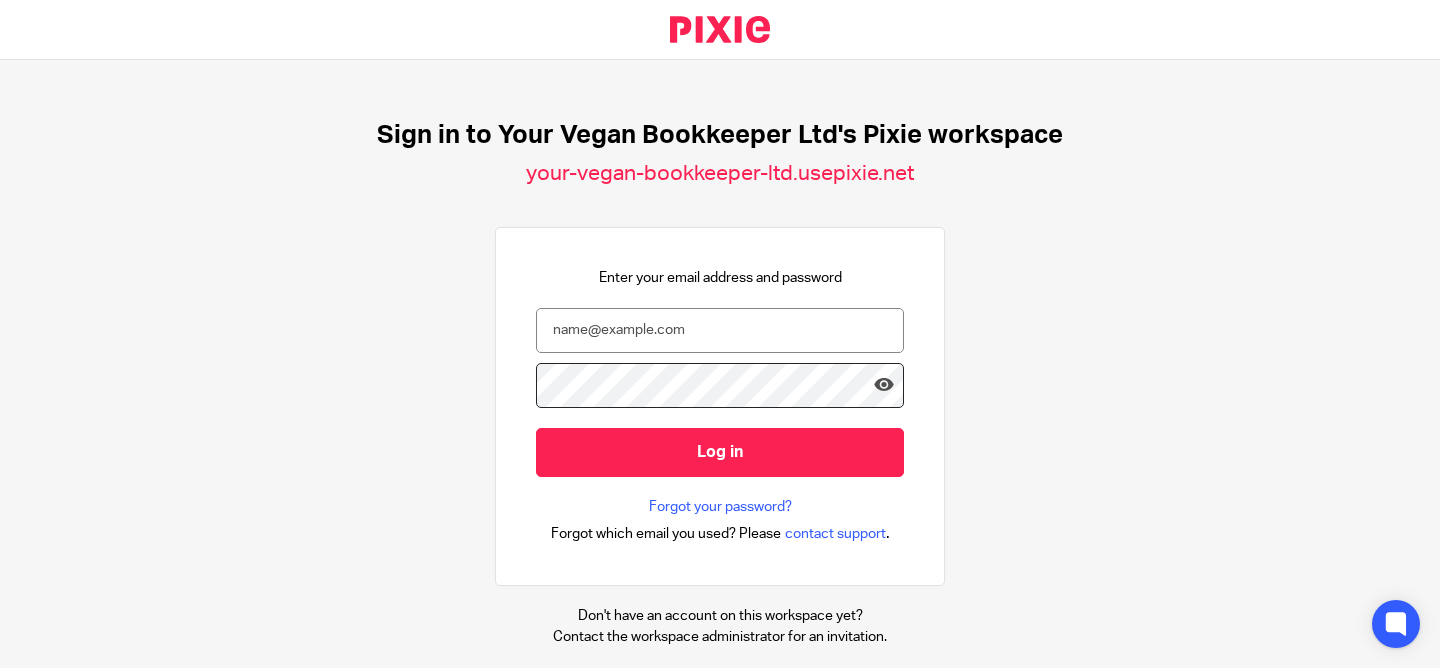 scroll, scrollTop: 0, scrollLeft: 0, axis: both 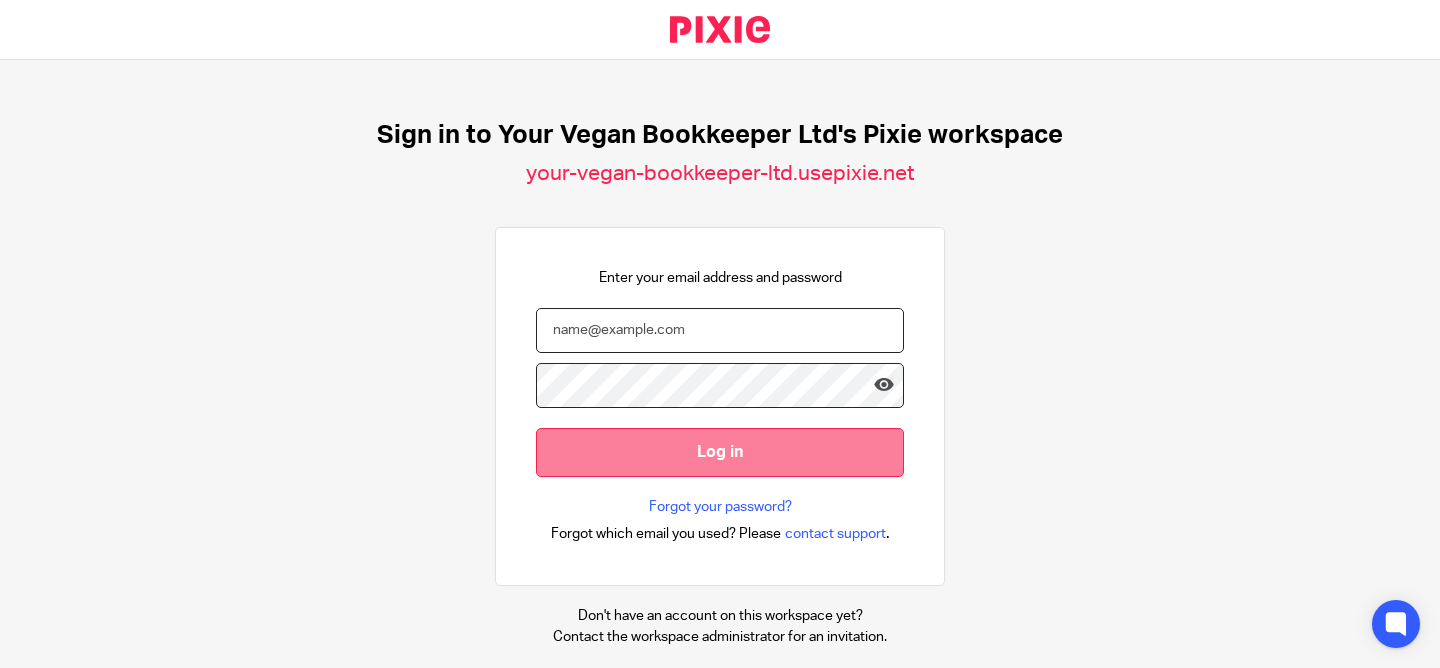 type on "hello@example.com" 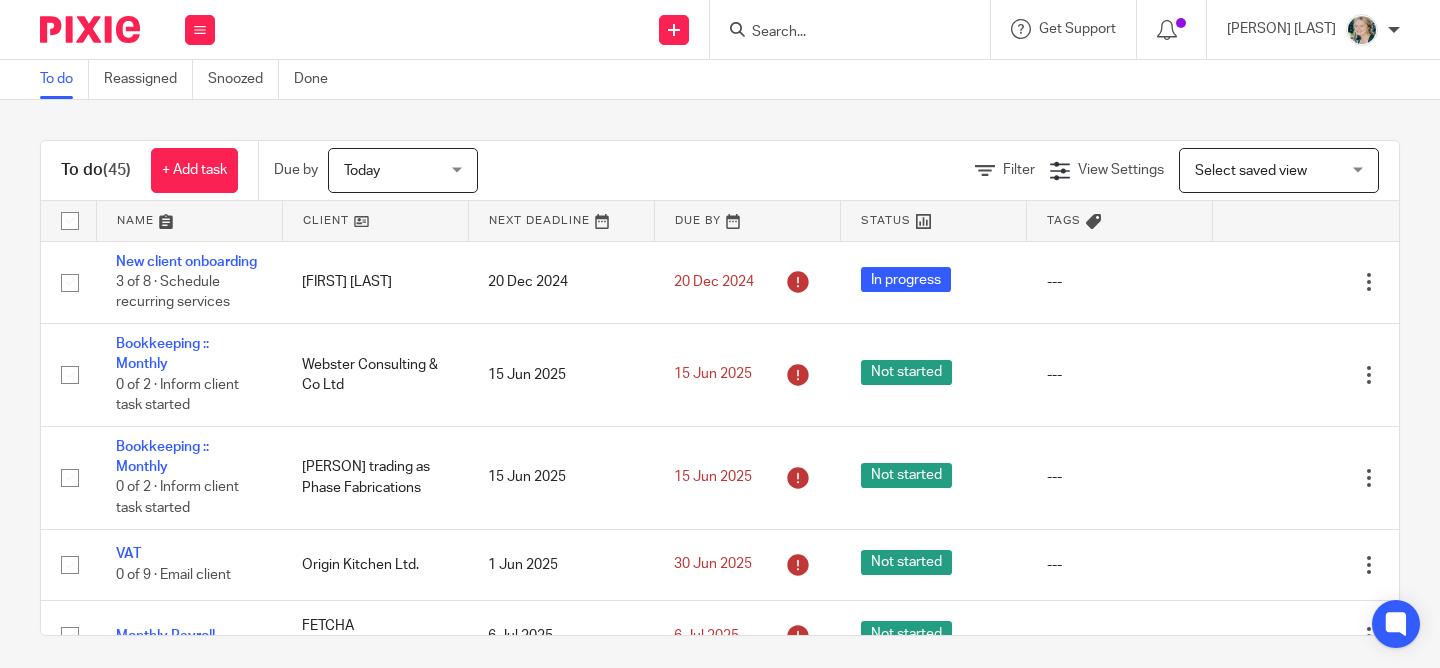 scroll, scrollTop: 0, scrollLeft: 0, axis: both 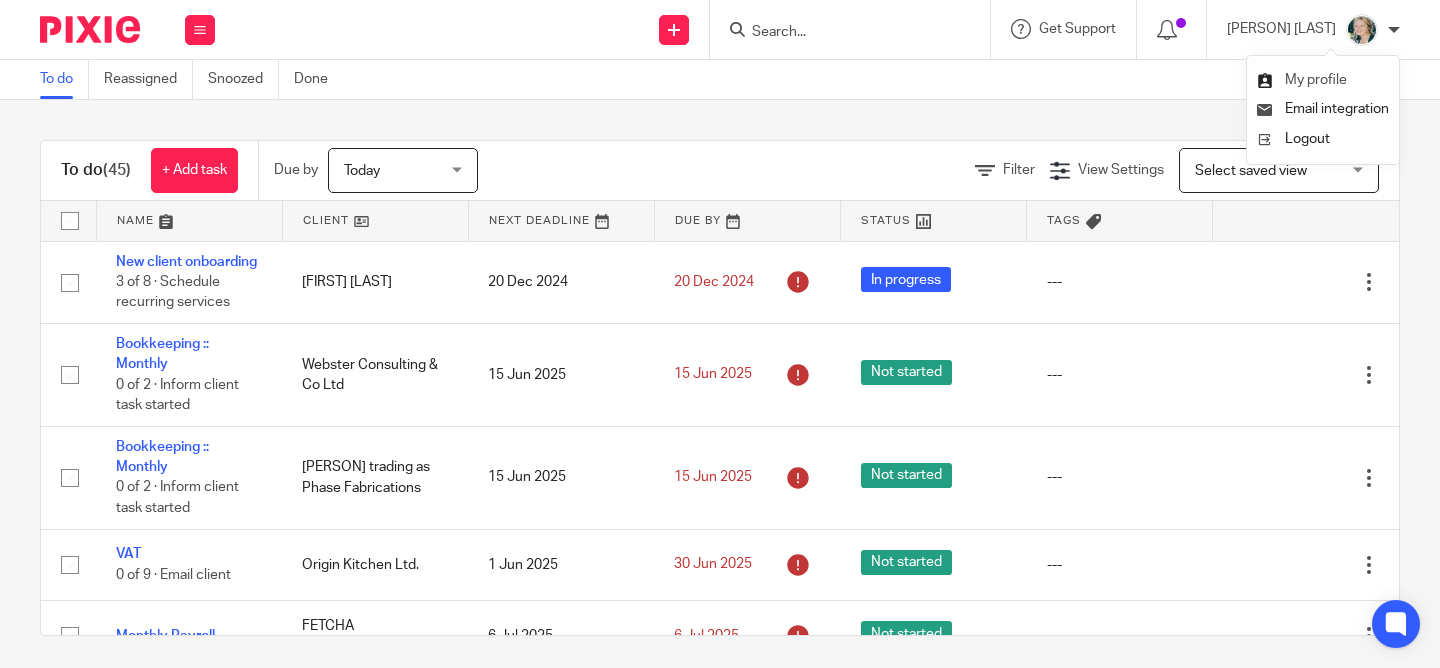 click on "My profile" at bounding box center [1316, 80] 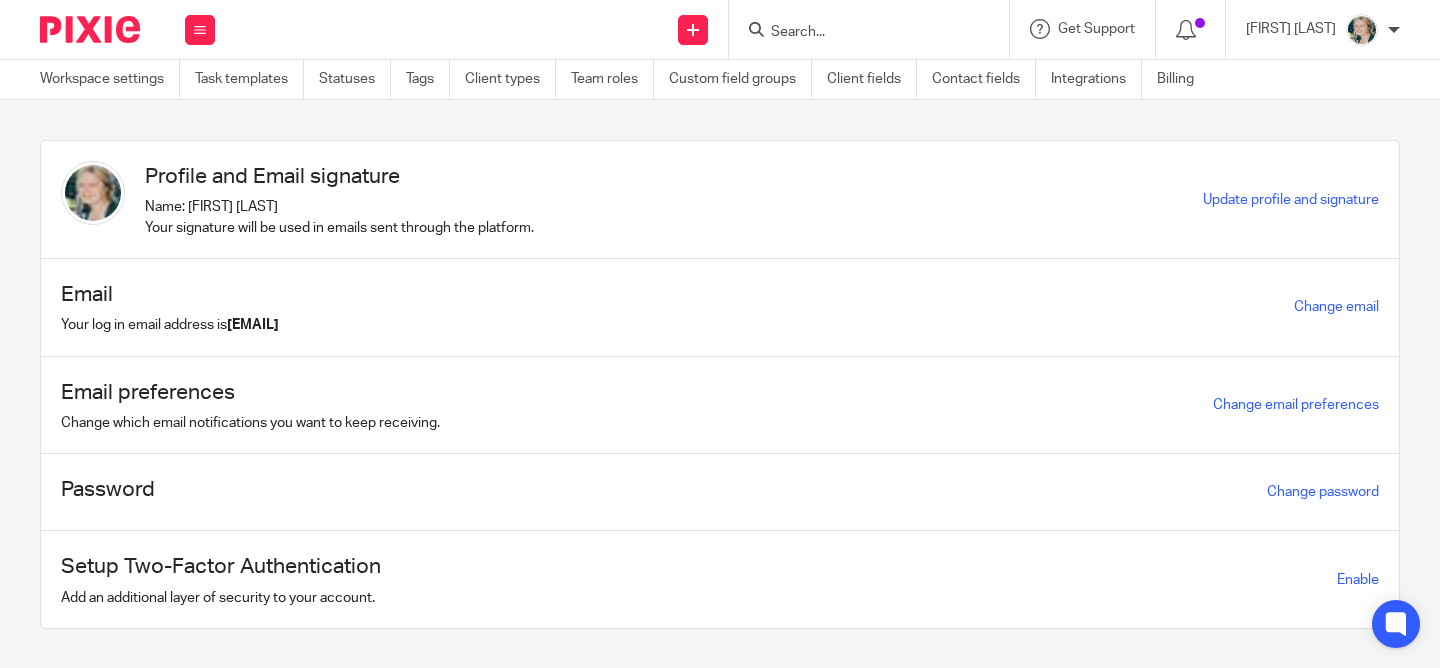 scroll, scrollTop: 0, scrollLeft: 0, axis: both 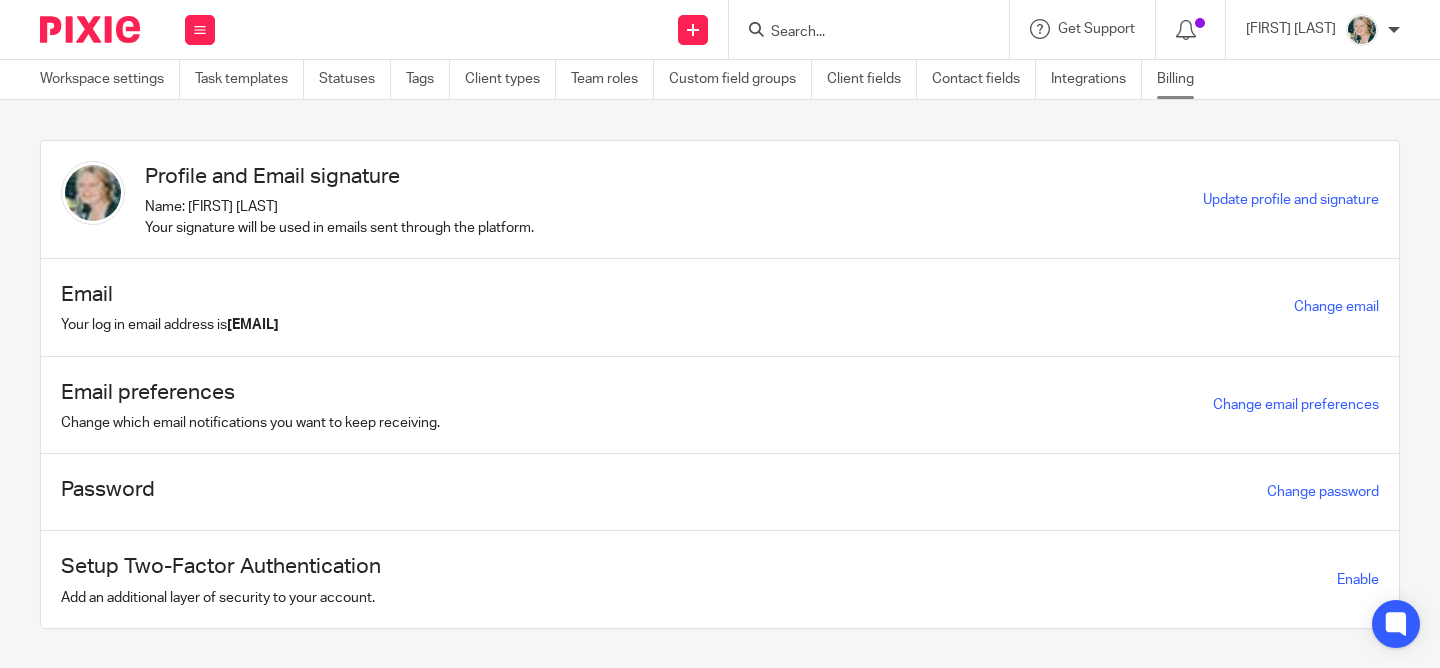 click on "Billing" at bounding box center (1183, 79) 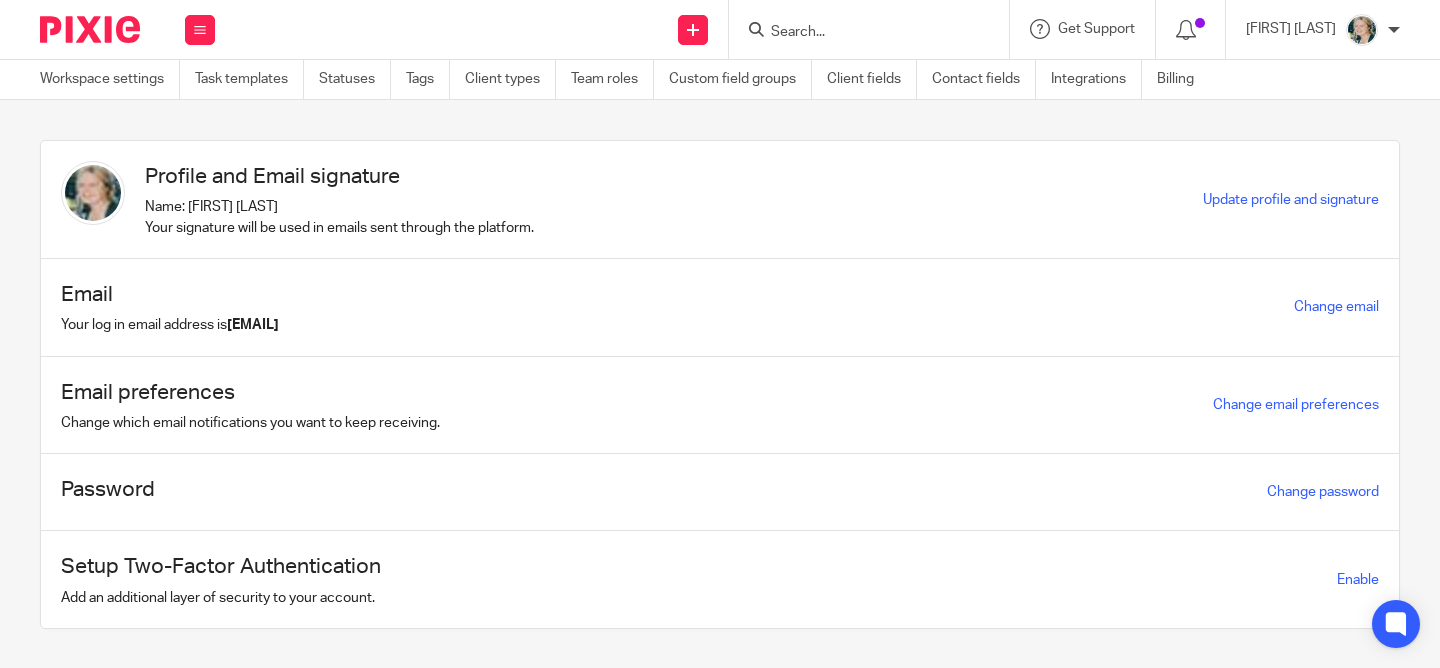 scroll, scrollTop: 0, scrollLeft: 0, axis: both 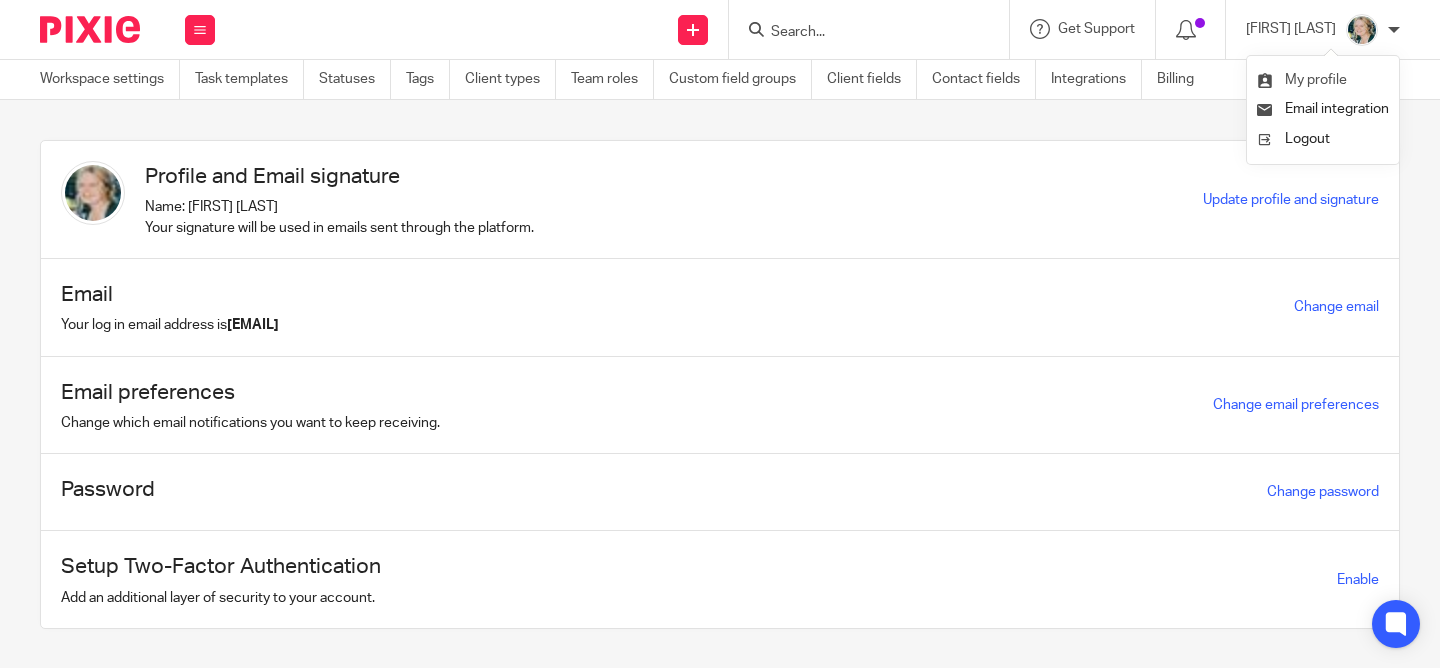 click on "My profile" at bounding box center (1323, 80) 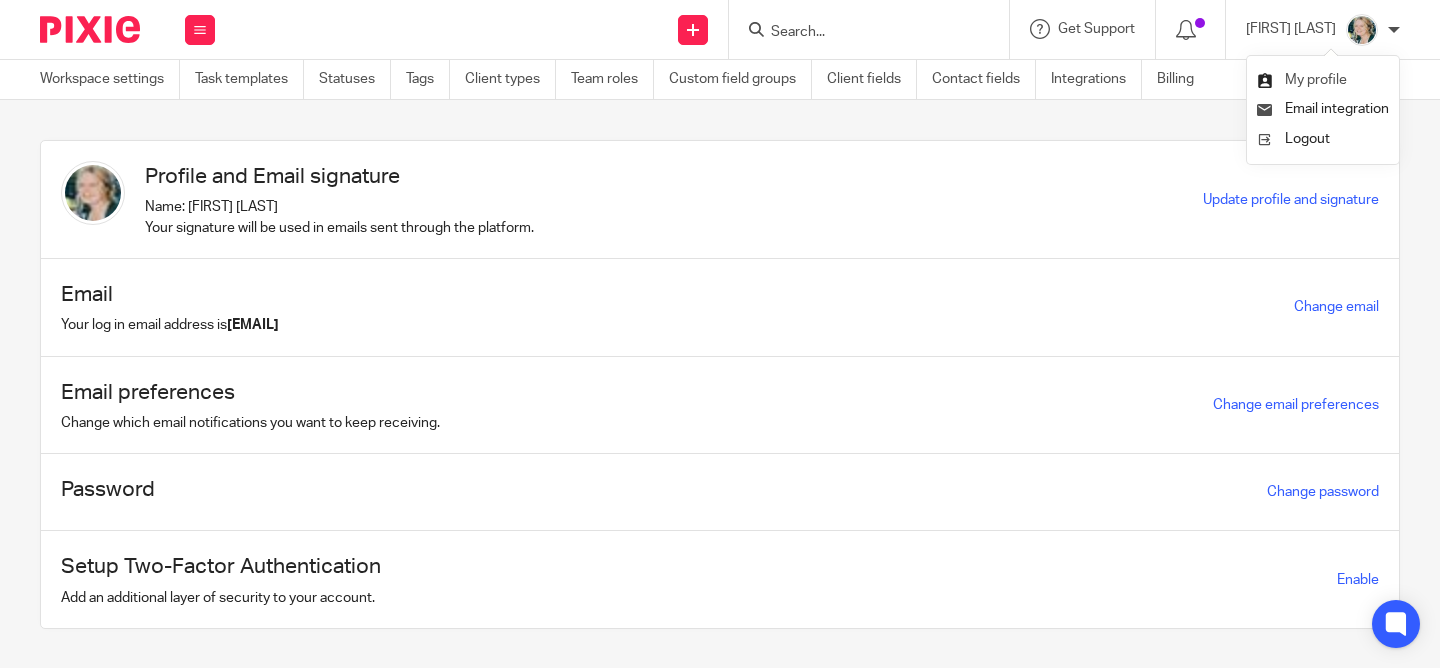 click on "My profile" at bounding box center [1316, 80] 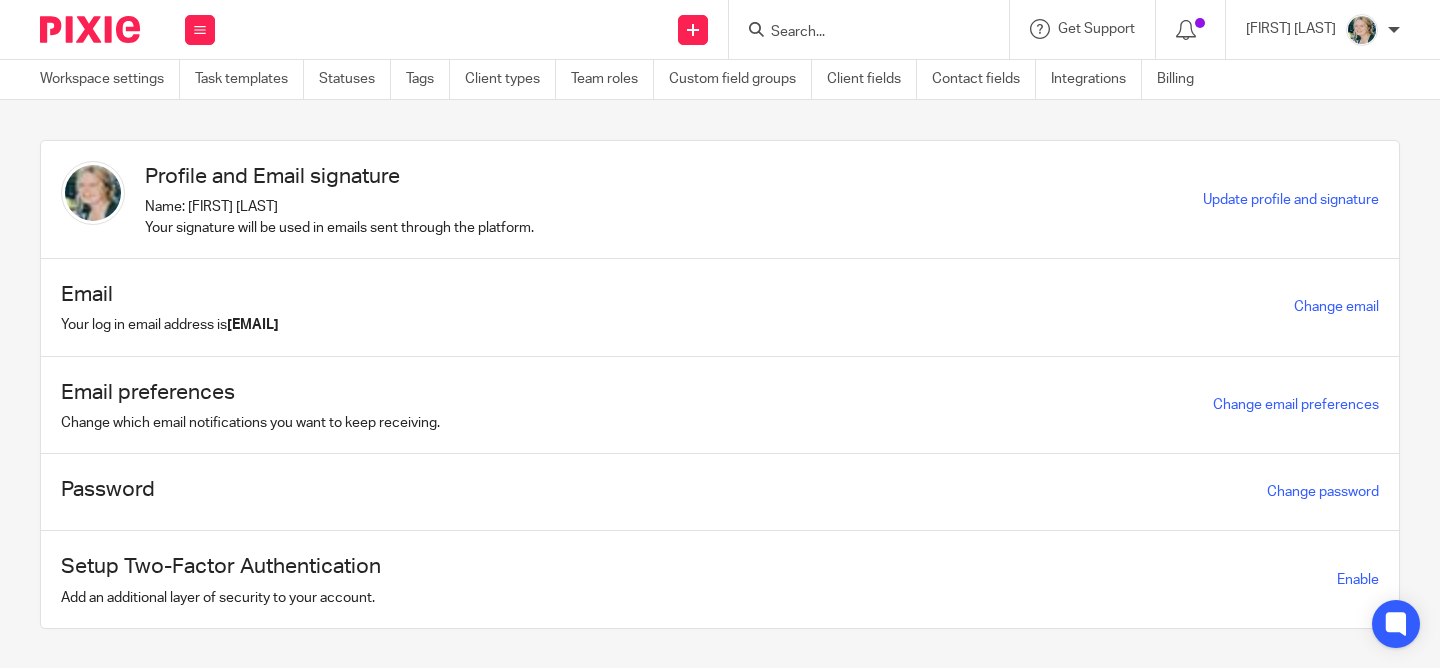 scroll, scrollTop: 0, scrollLeft: 0, axis: both 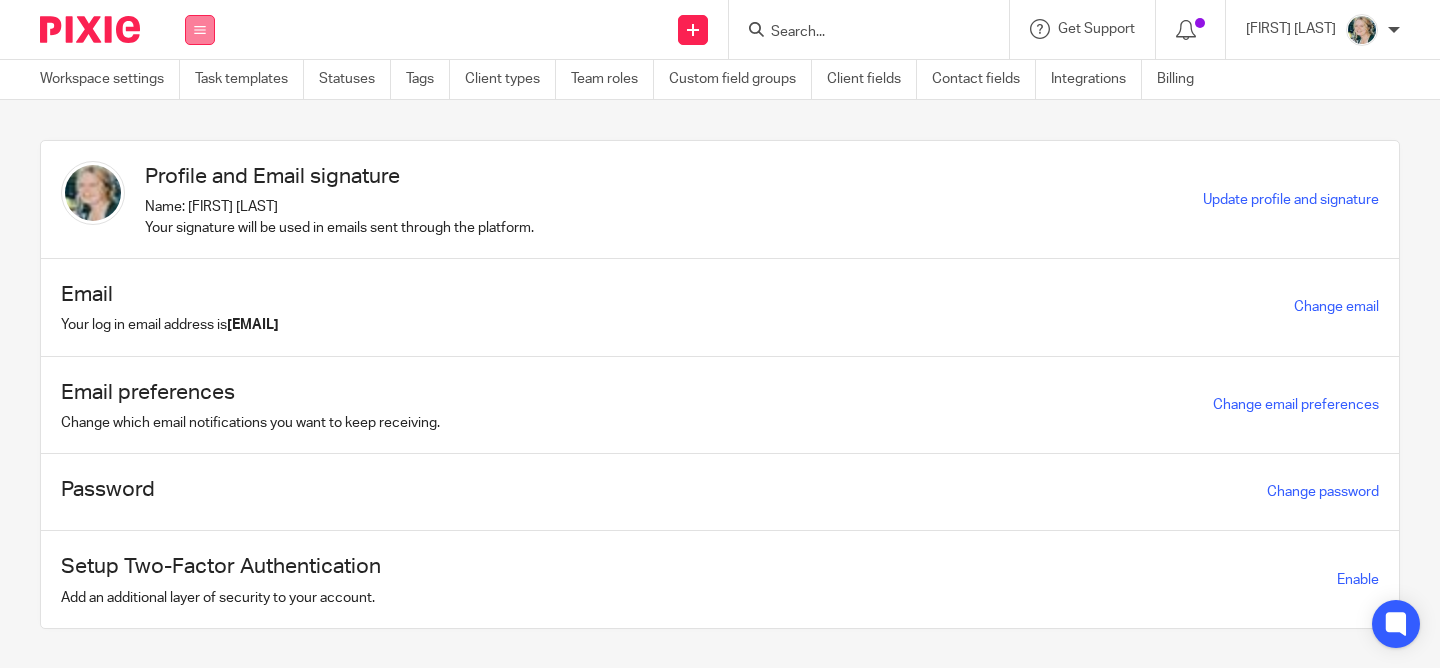 click at bounding box center [200, 30] 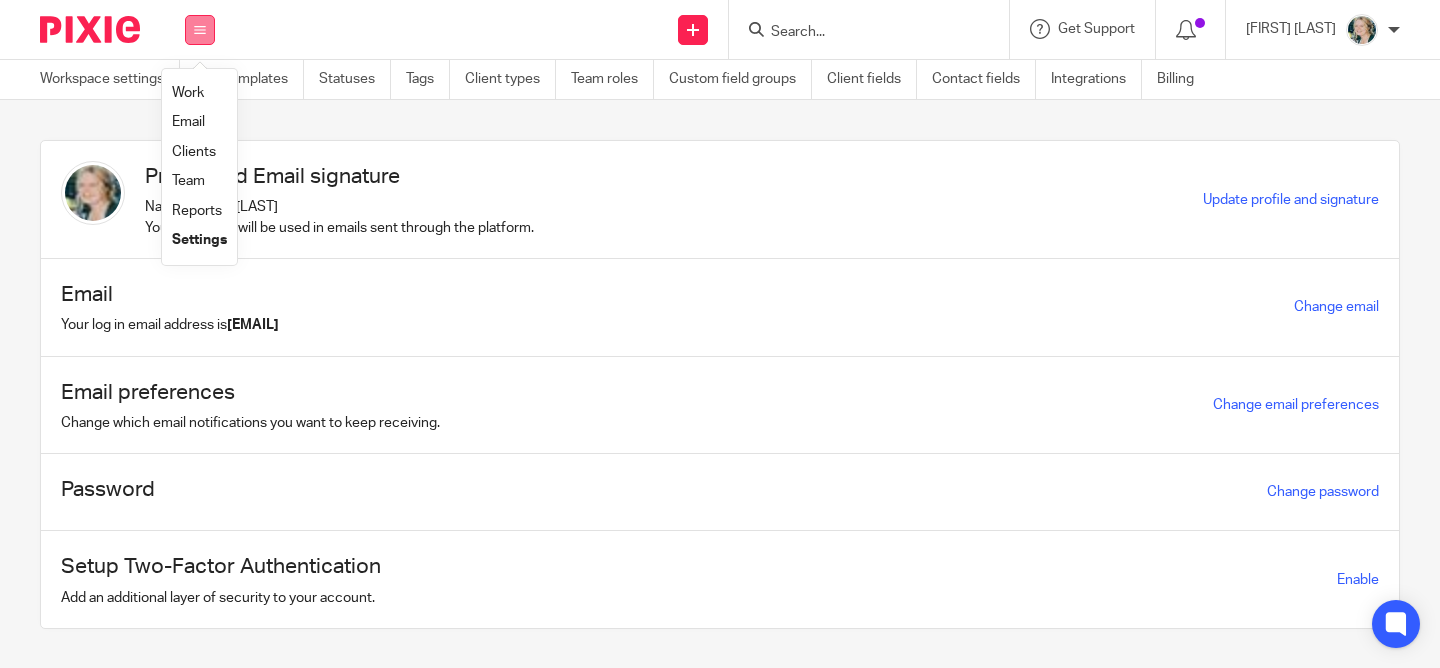 click at bounding box center [200, 30] 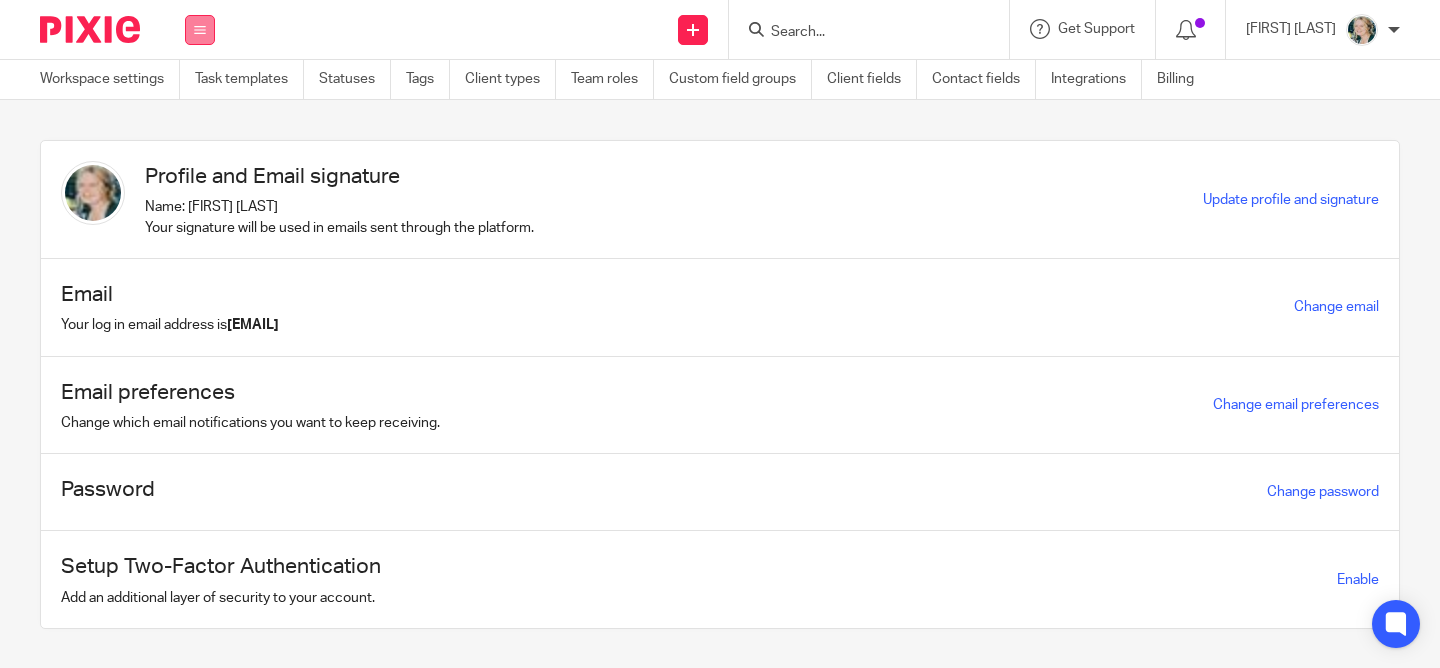 click at bounding box center (200, 30) 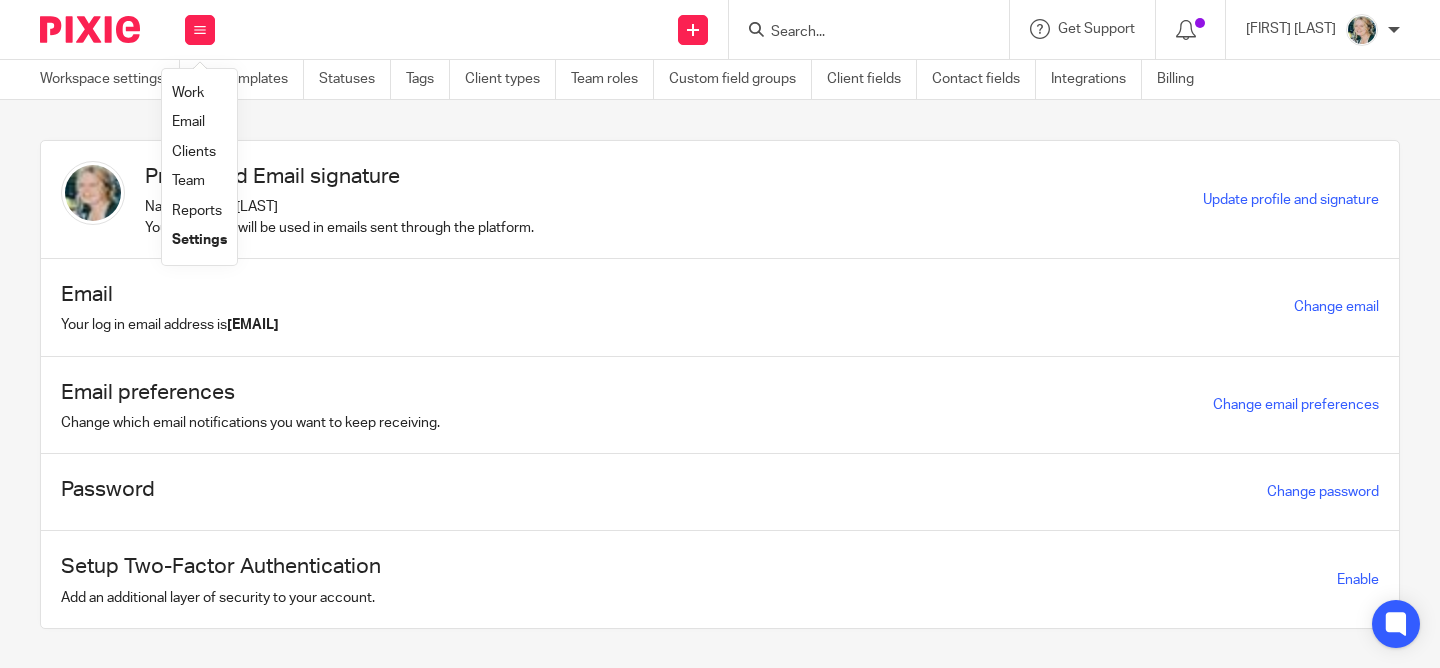 click on "Settings" at bounding box center (199, 240) 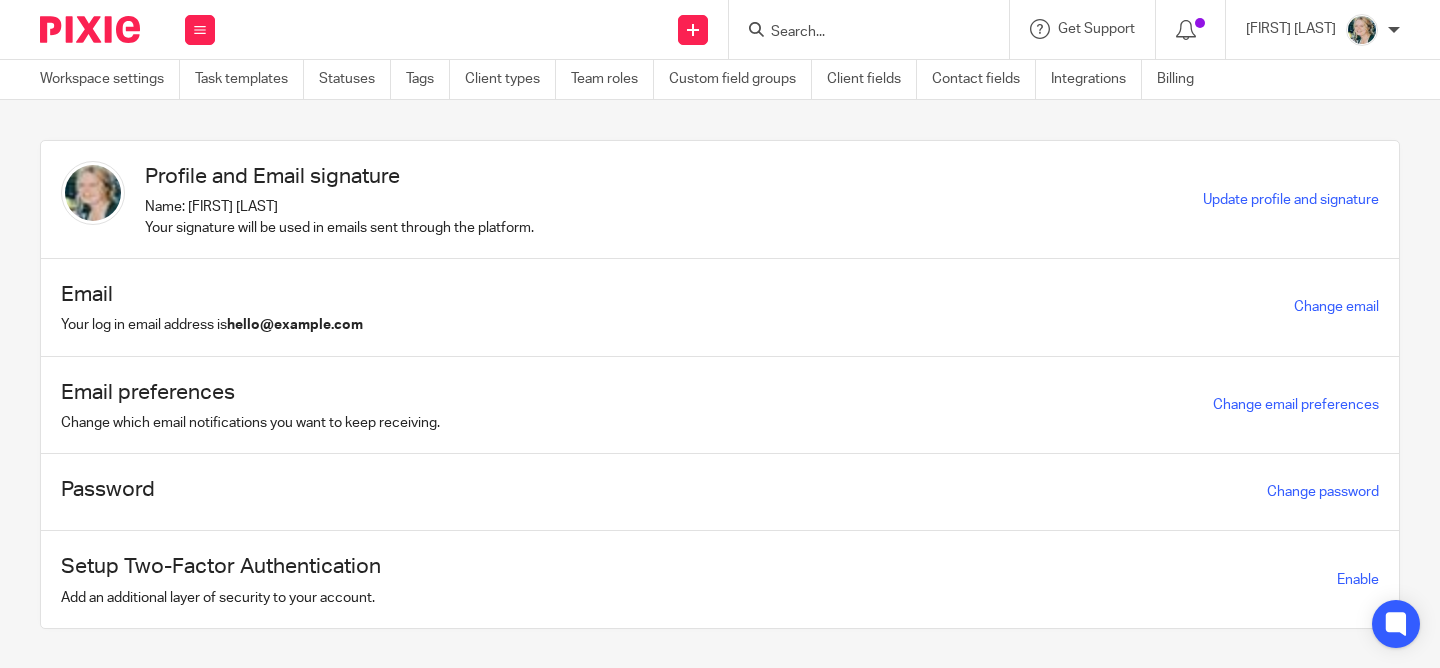 scroll, scrollTop: 0, scrollLeft: 0, axis: both 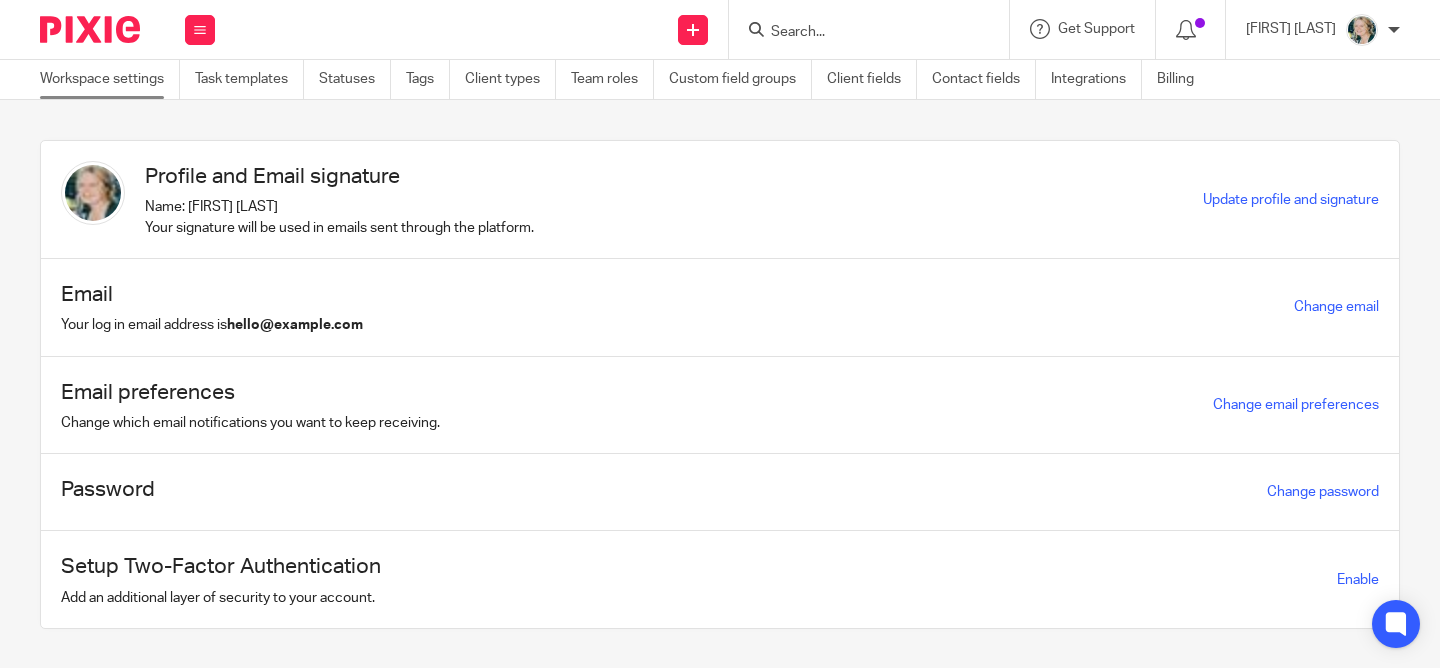 click on "Workspace settings" at bounding box center [110, 79] 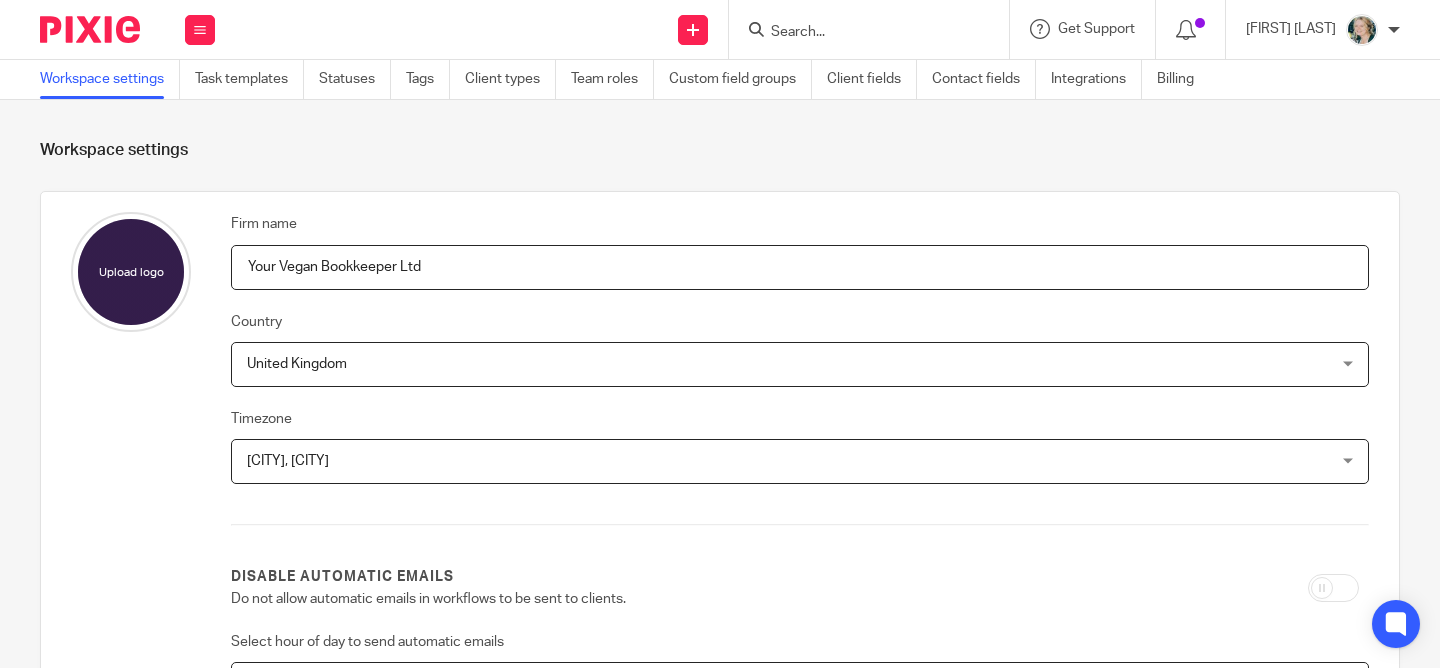 scroll, scrollTop: 0, scrollLeft: 0, axis: both 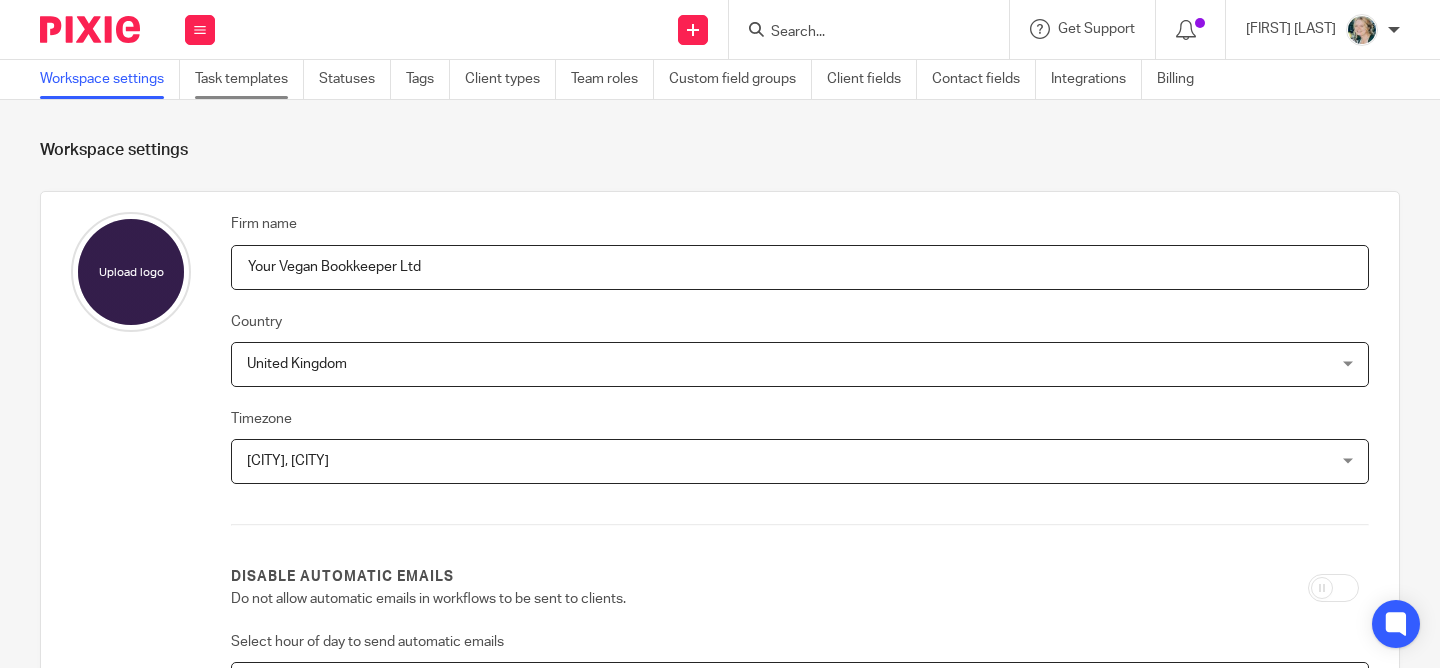 click on "Task templates" at bounding box center (249, 79) 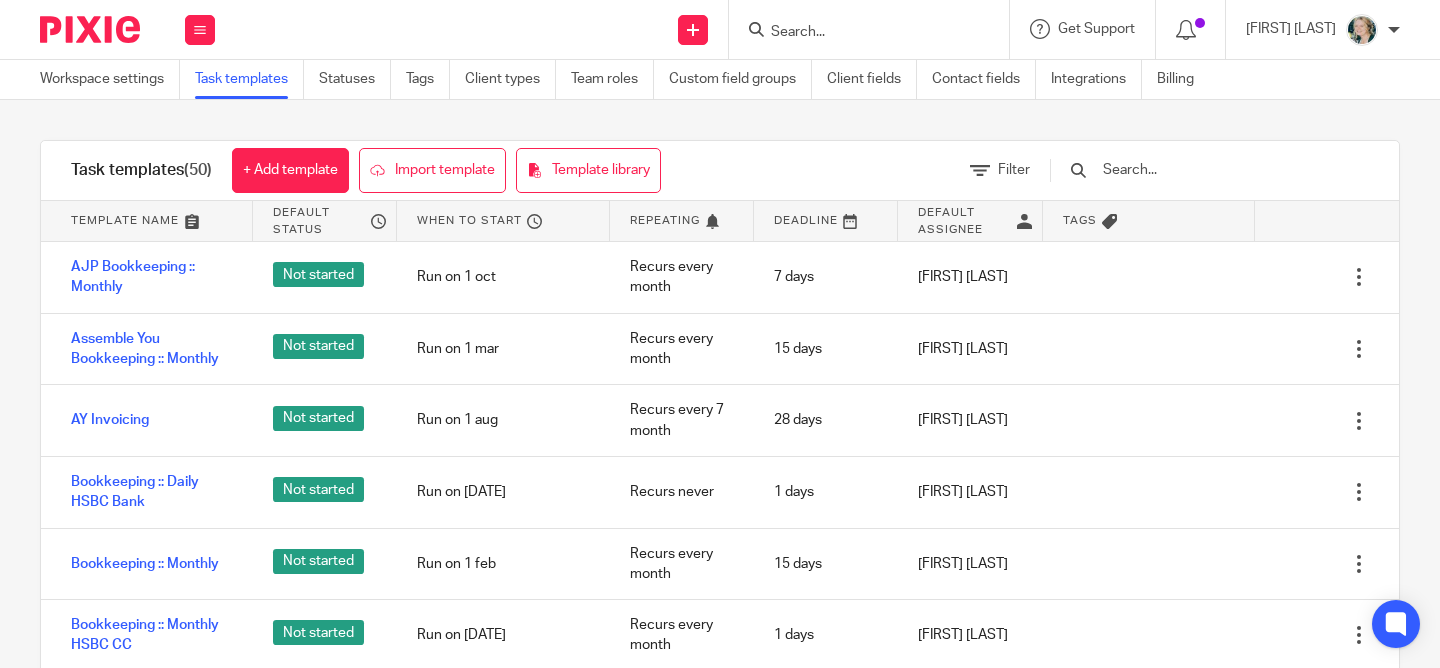 scroll, scrollTop: 0, scrollLeft: 0, axis: both 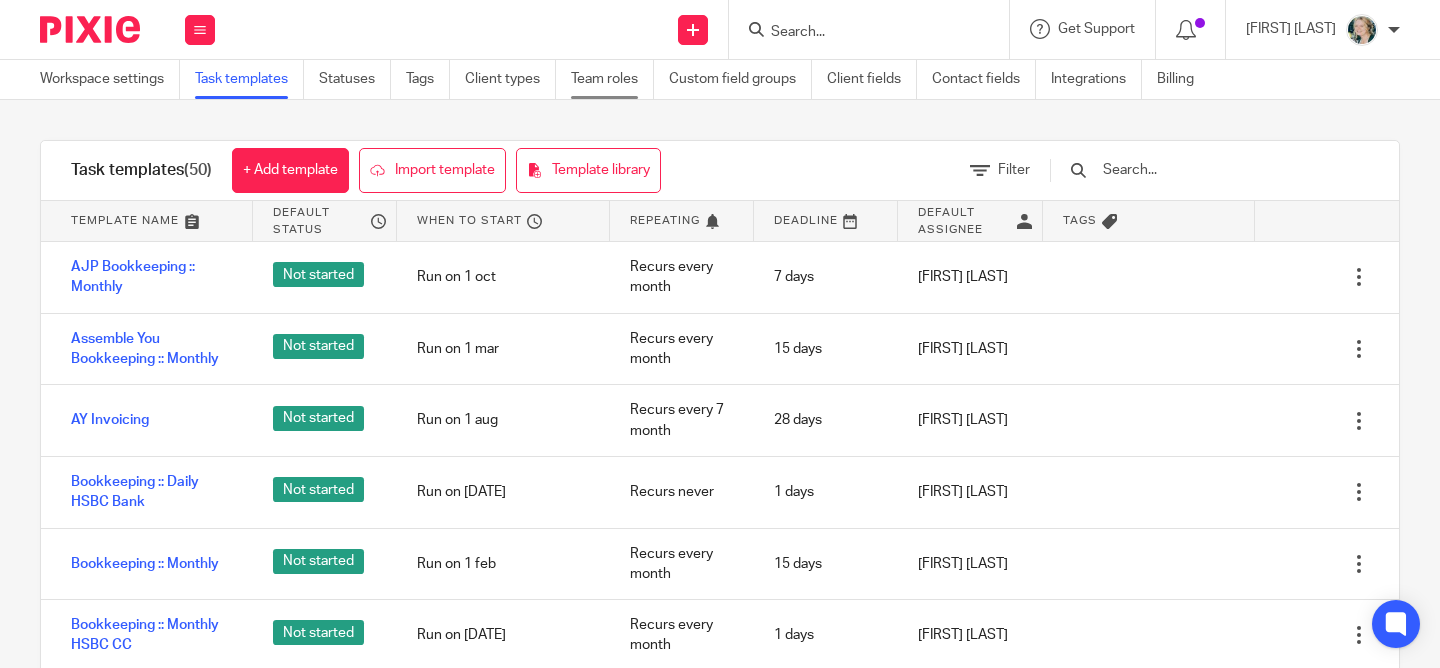 click on "Team roles" at bounding box center [612, 79] 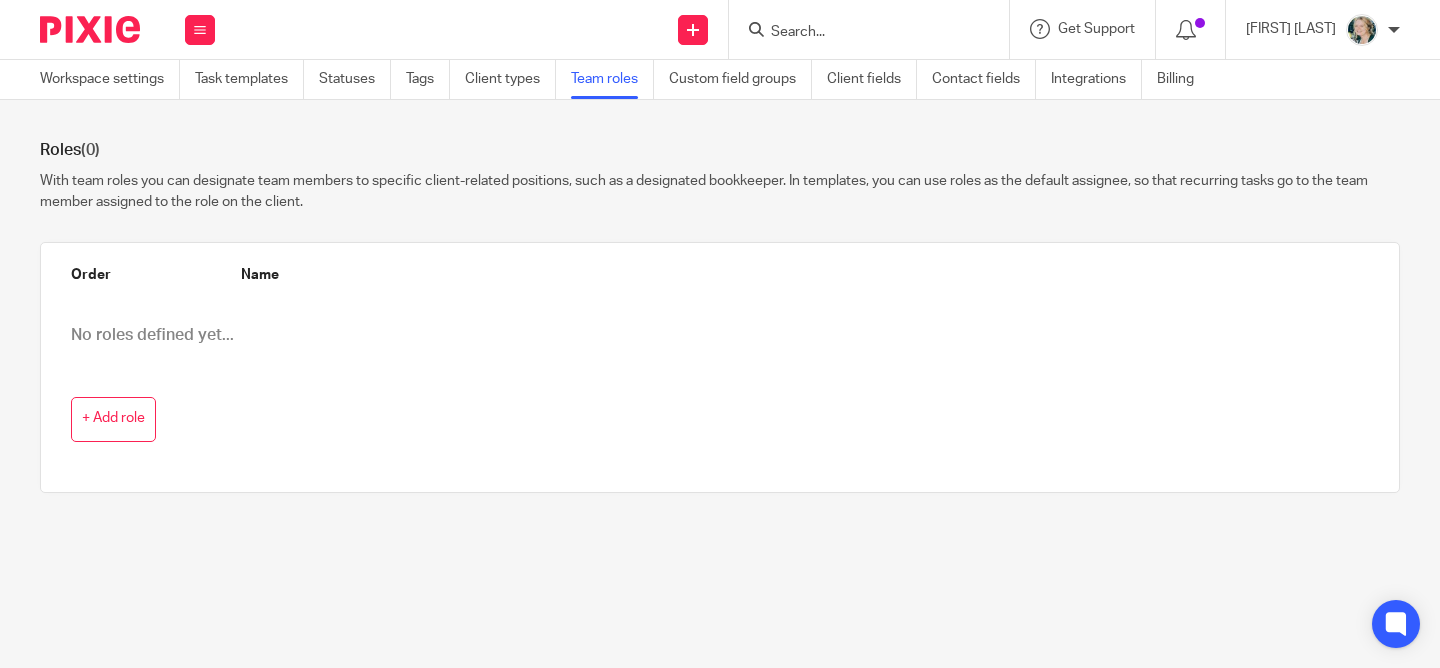 scroll, scrollTop: 0, scrollLeft: 0, axis: both 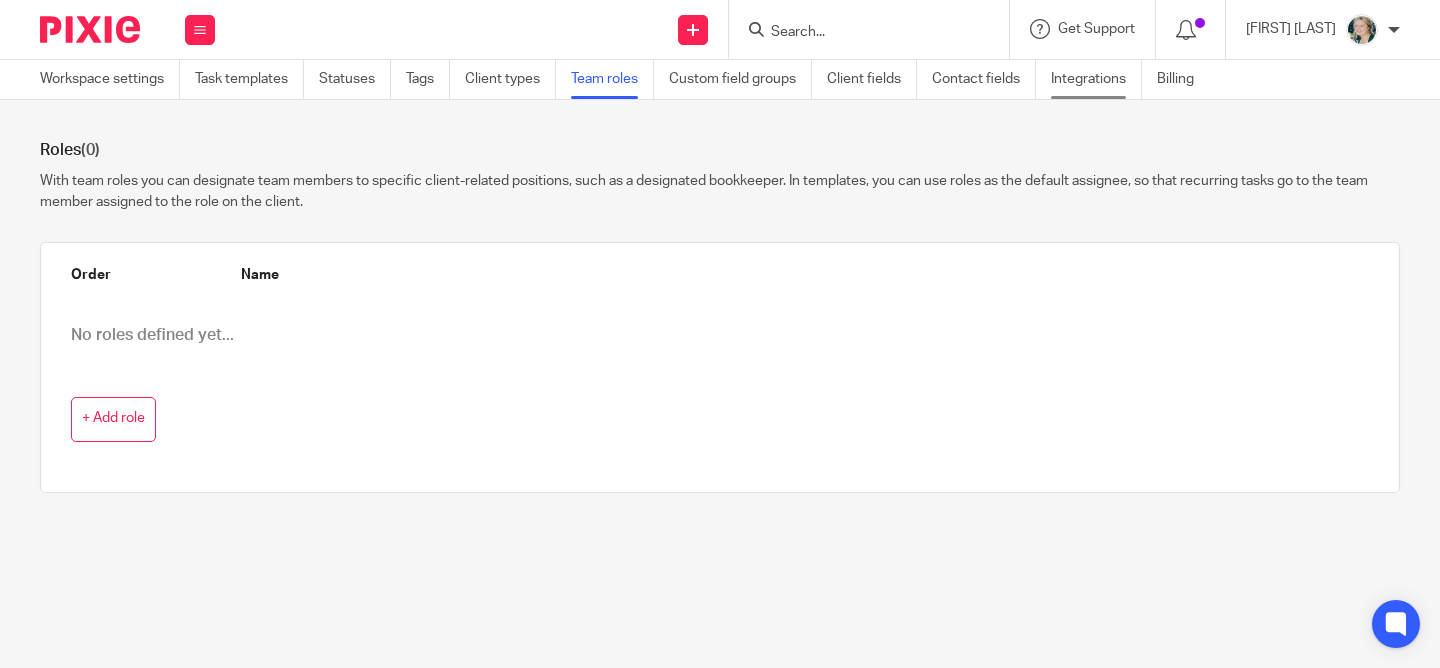 click on "Integrations" at bounding box center (1096, 79) 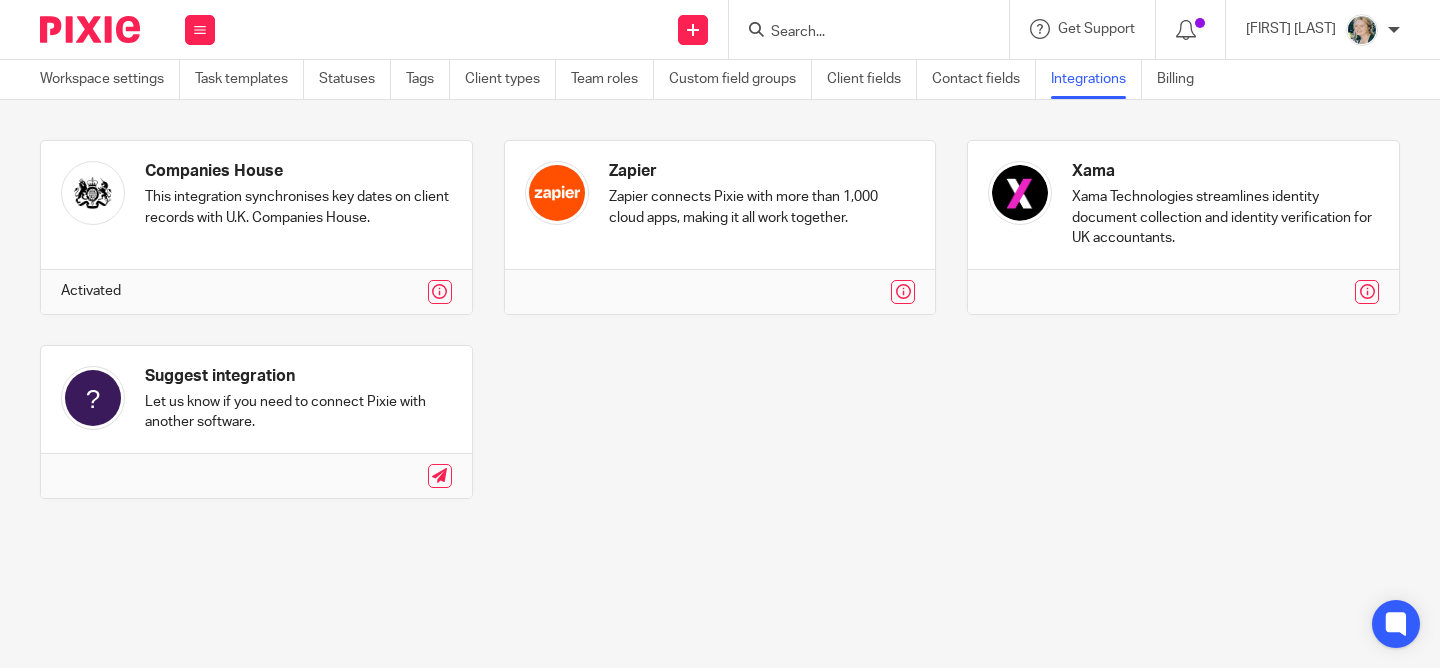 scroll, scrollTop: 0, scrollLeft: 0, axis: both 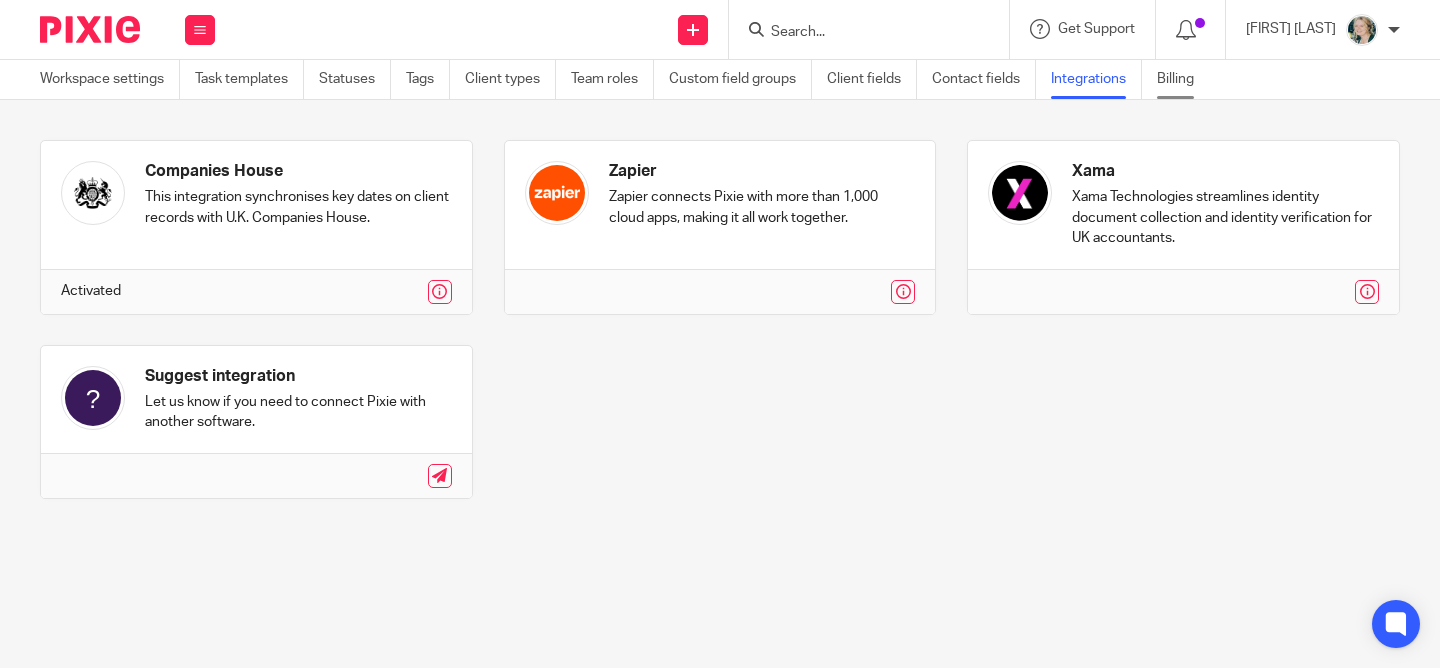 click on "Billing" at bounding box center [1183, 79] 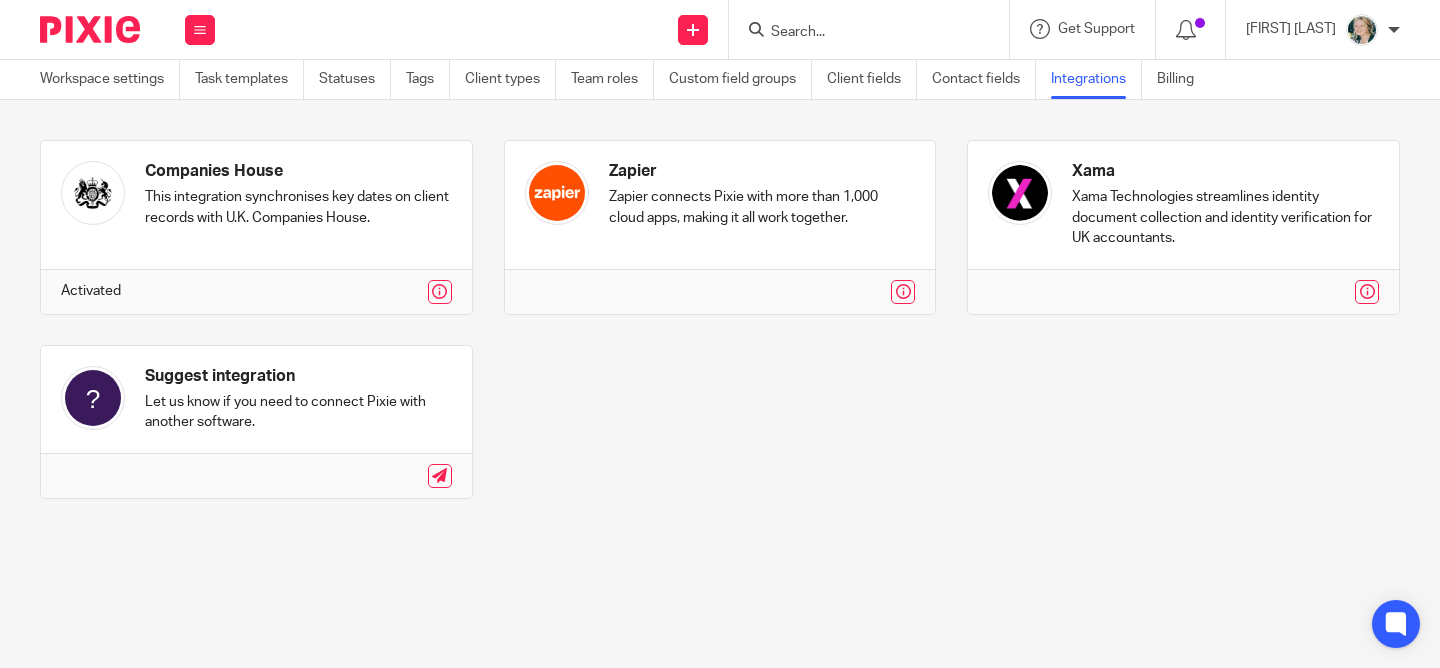 scroll, scrollTop: 0, scrollLeft: 0, axis: both 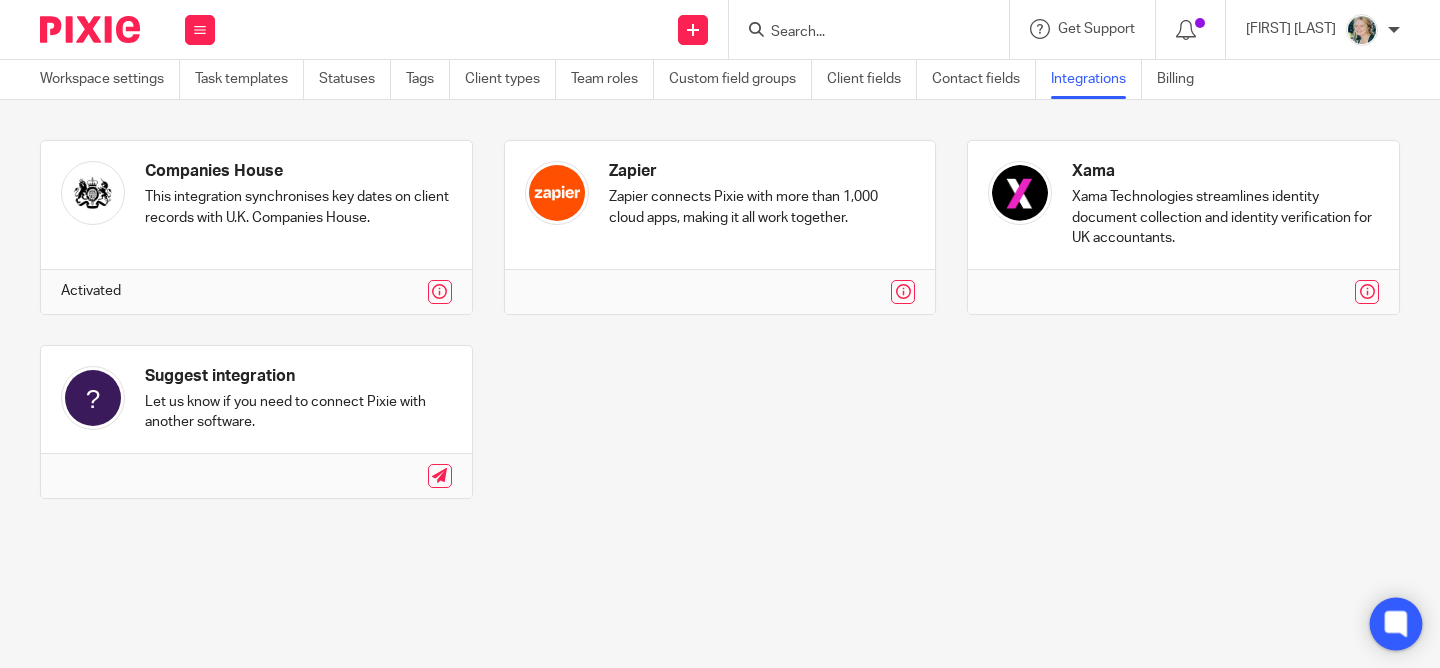 click 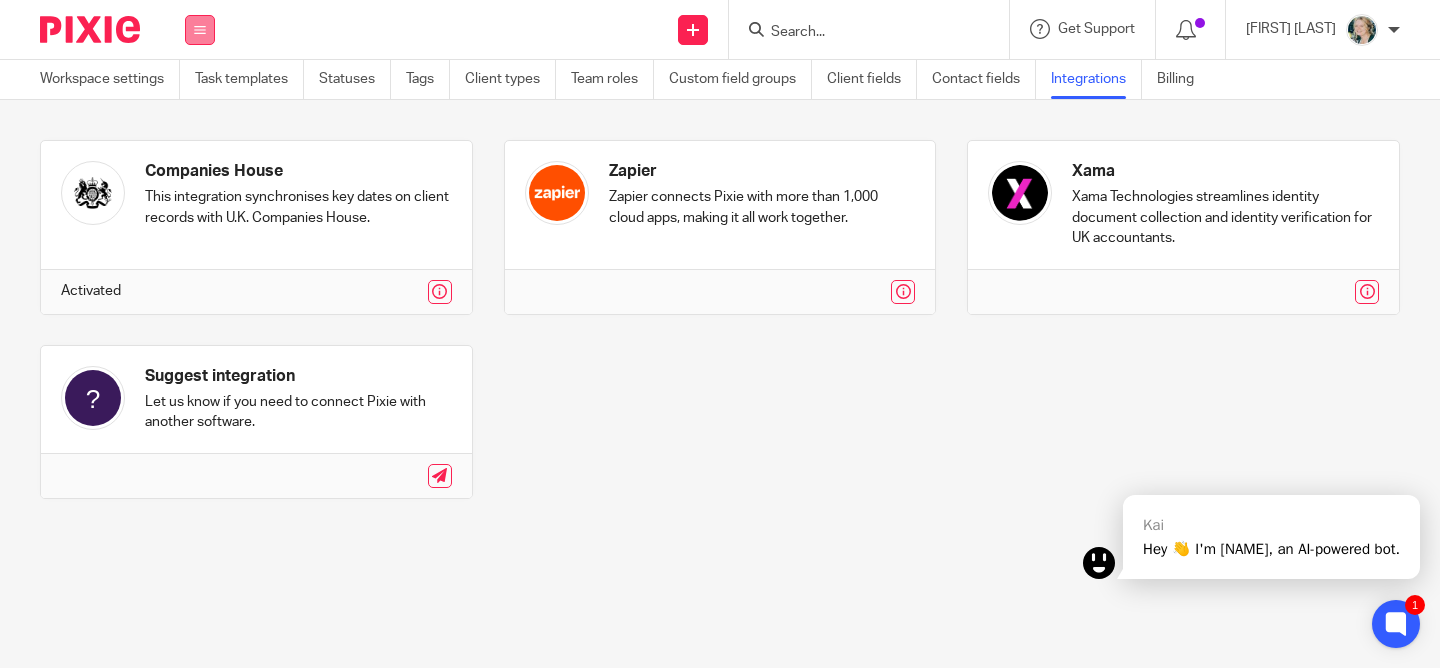 click at bounding box center (200, 30) 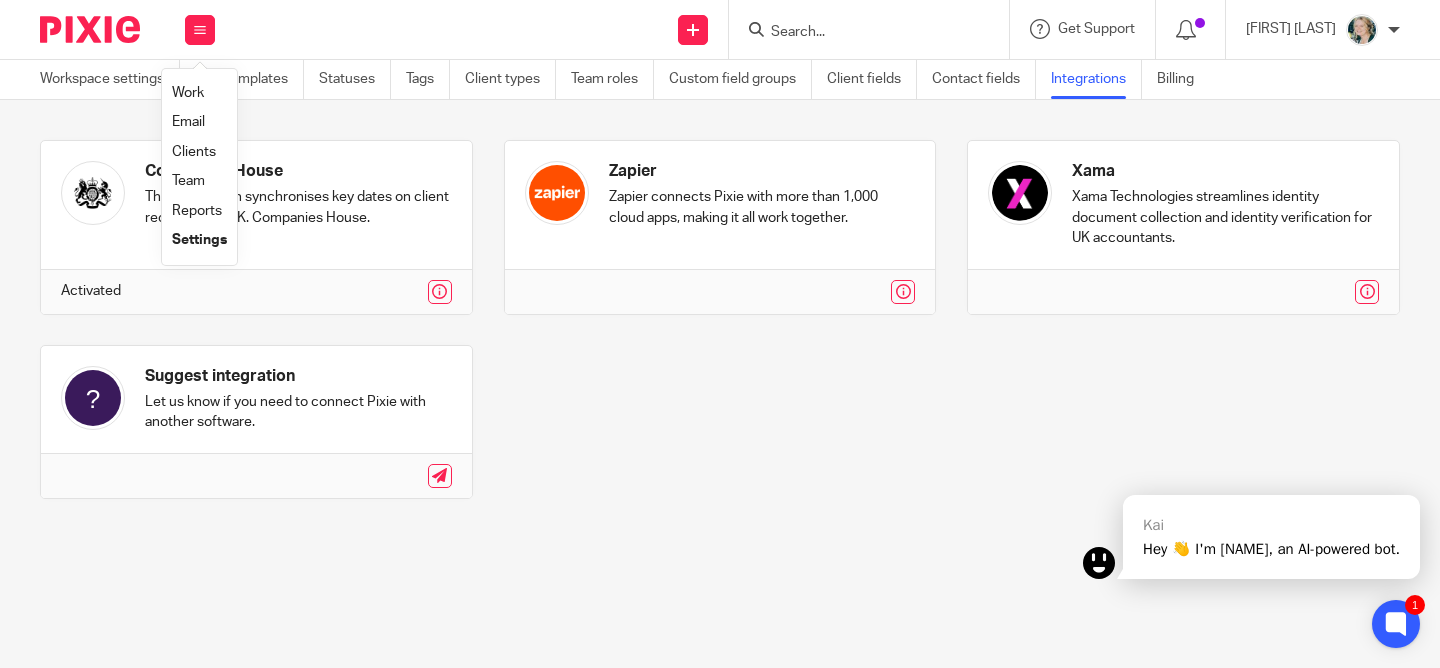 click on "Settings" at bounding box center [199, 240] 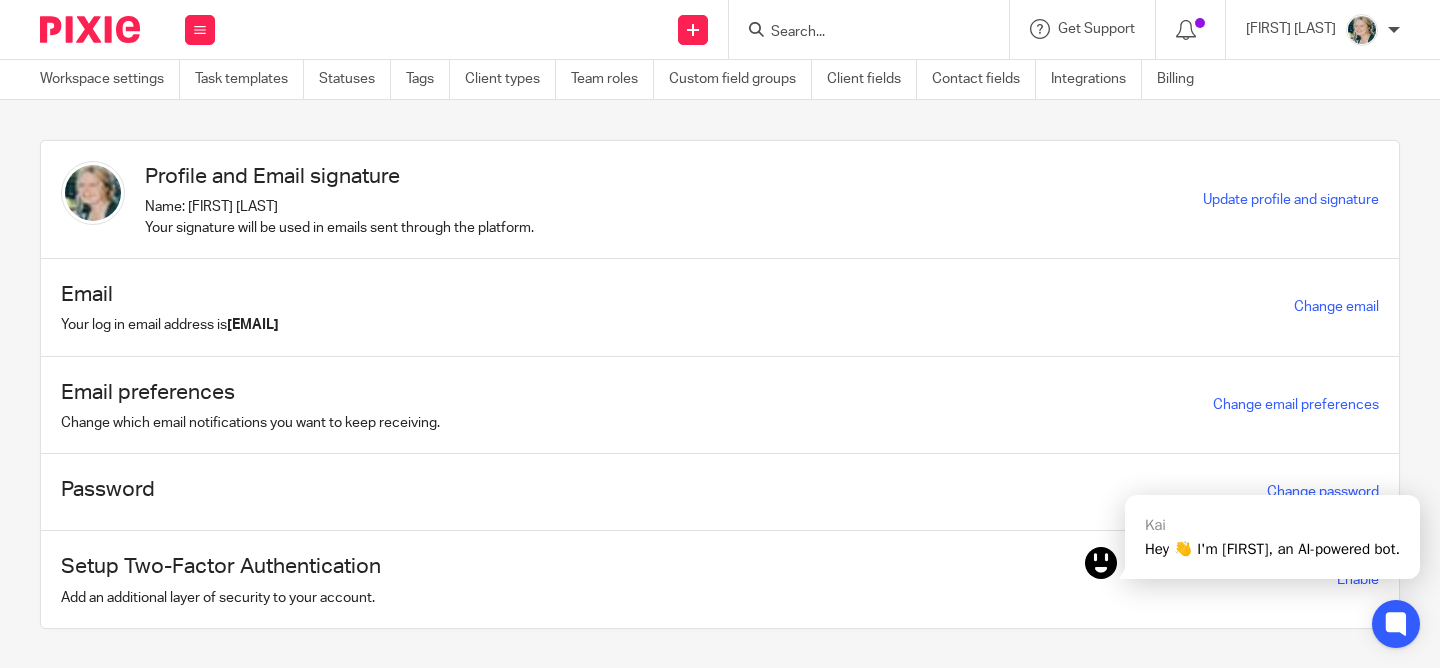 scroll, scrollTop: 0, scrollLeft: 0, axis: both 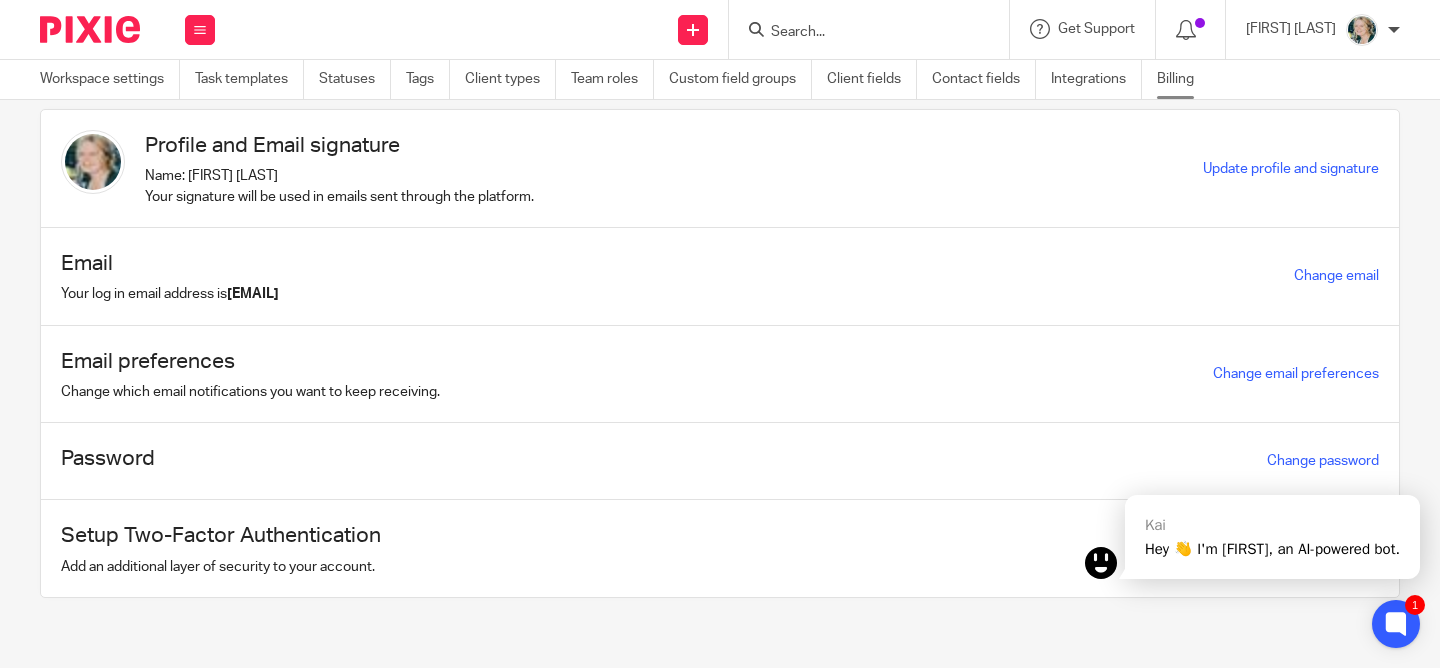 click on "Billing" at bounding box center [1183, 79] 